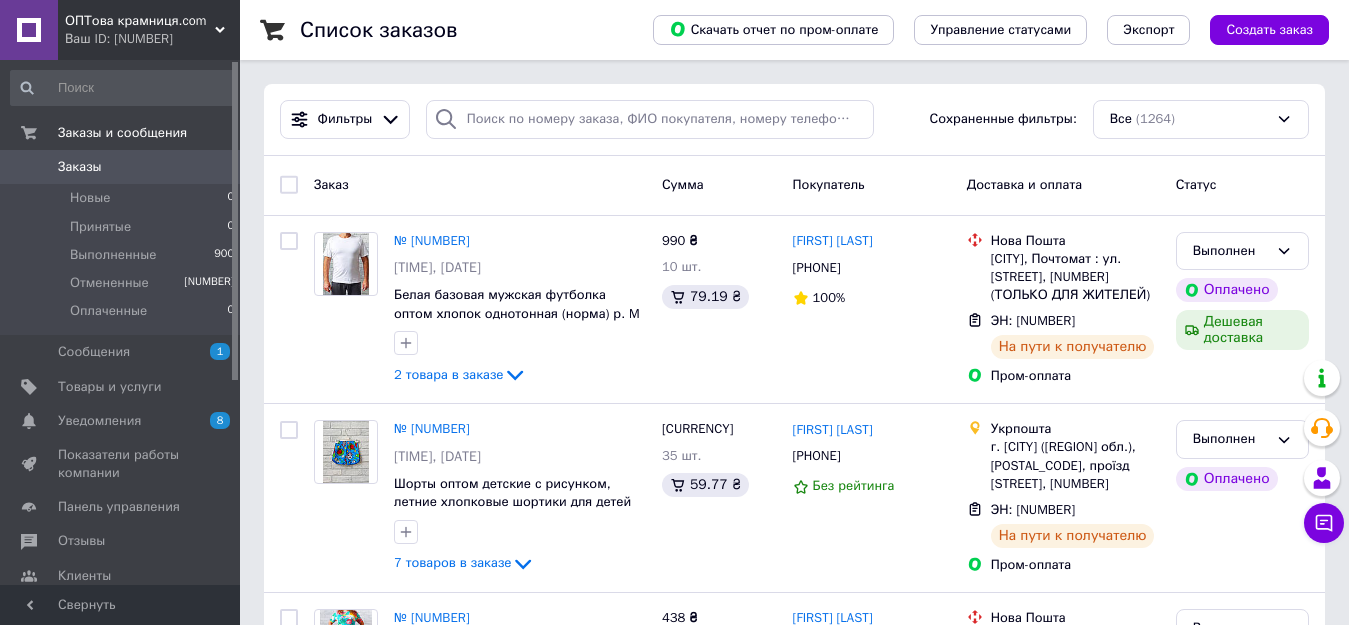 scroll, scrollTop: 0, scrollLeft: 0, axis: both 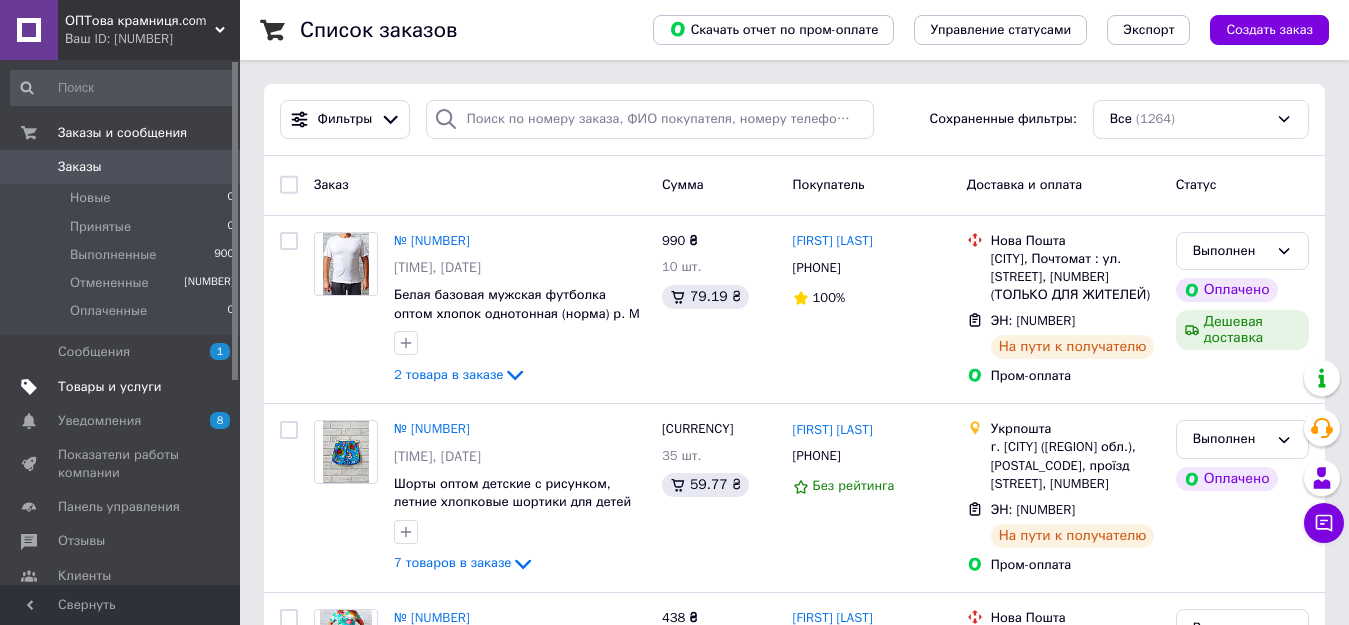 click on "Товары и услуги" at bounding box center (110, 387) 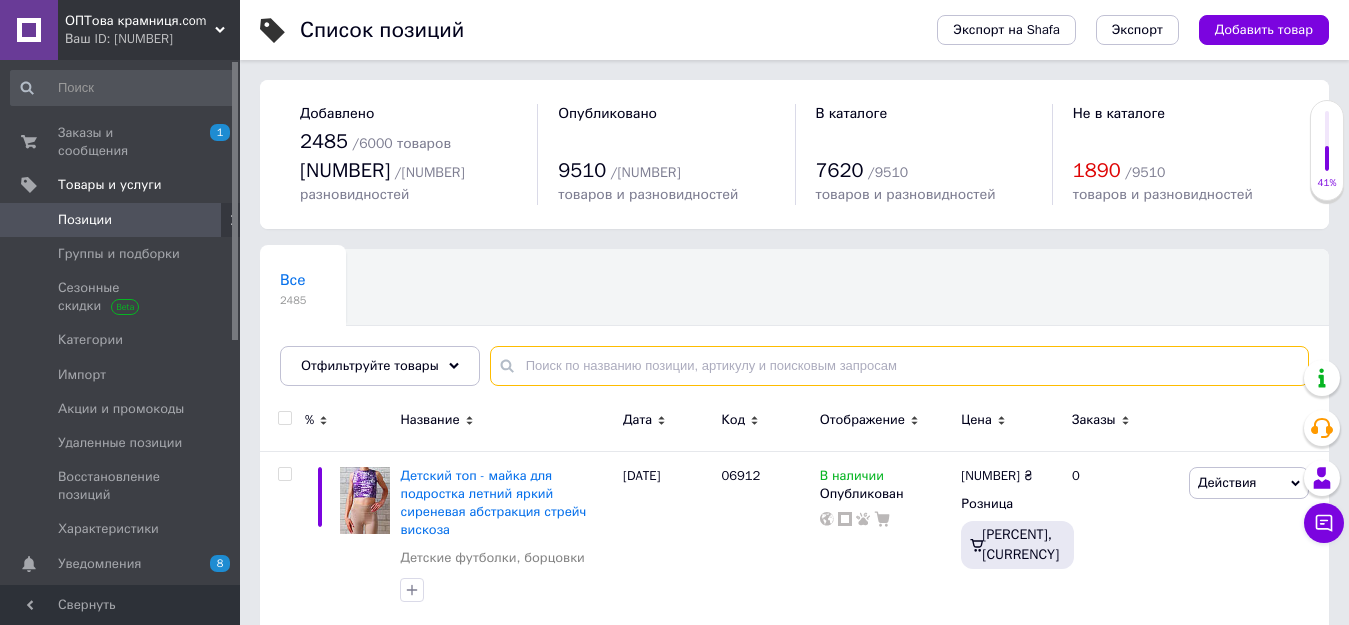 click at bounding box center [899, 366] 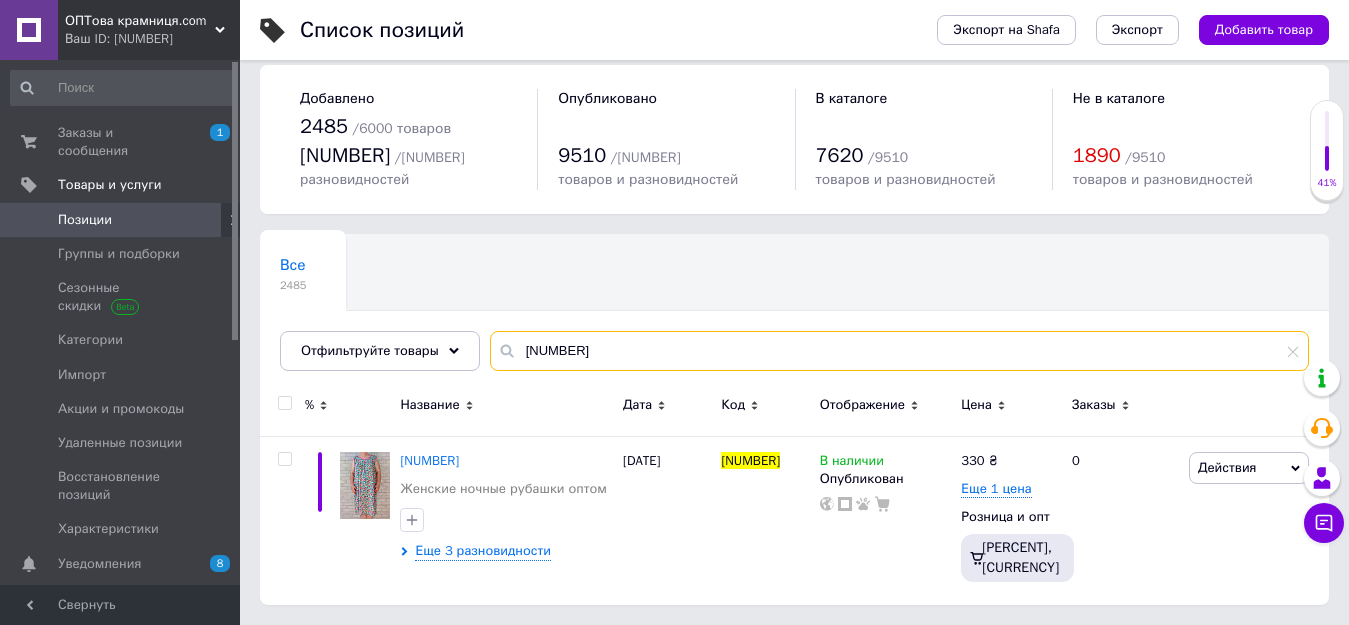 scroll, scrollTop: 21, scrollLeft: 0, axis: vertical 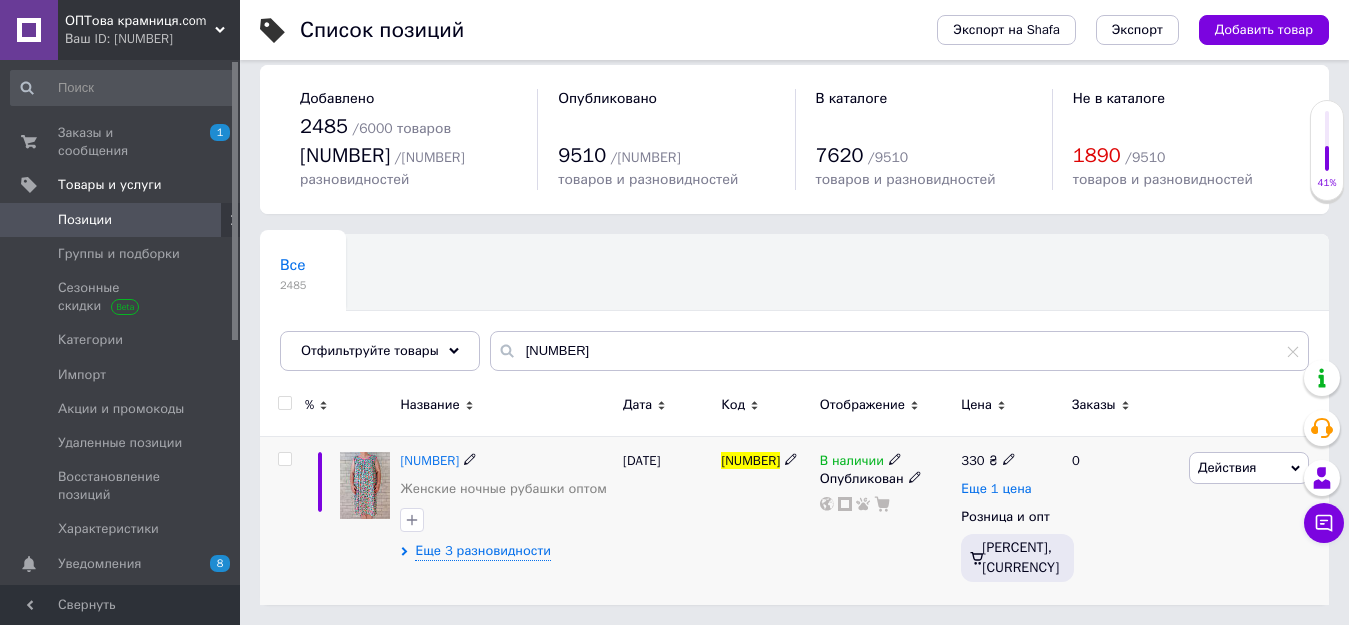 click on "Еще 1 цена" at bounding box center (996, 489) 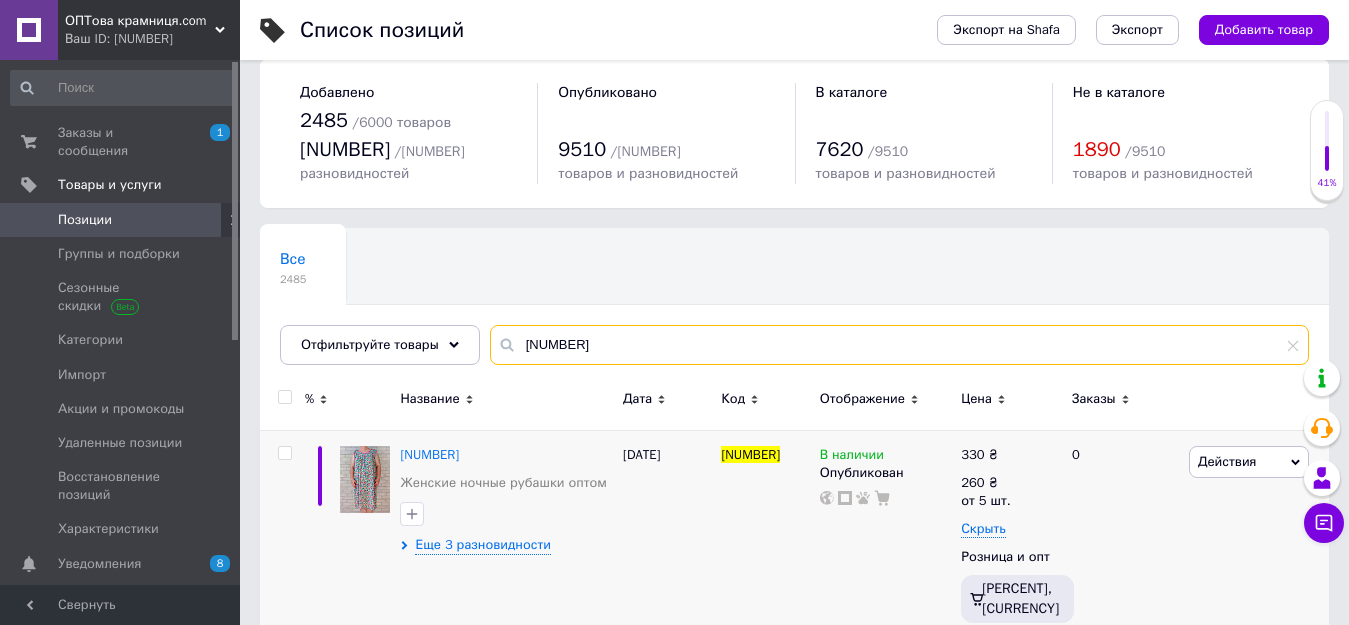drag, startPoint x: 571, startPoint y: 327, endPoint x: 480, endPoint y: 319, distance: 91.350975 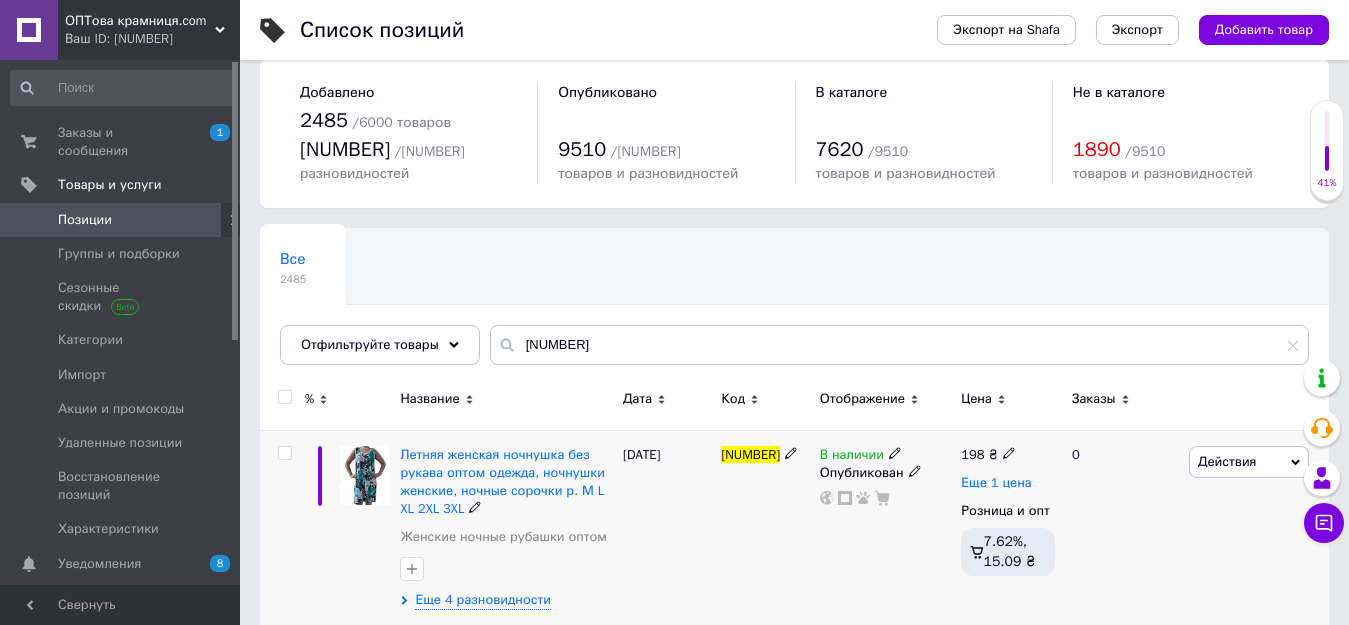 click on "Еще 1 цена" at bounding box center (996, 483) 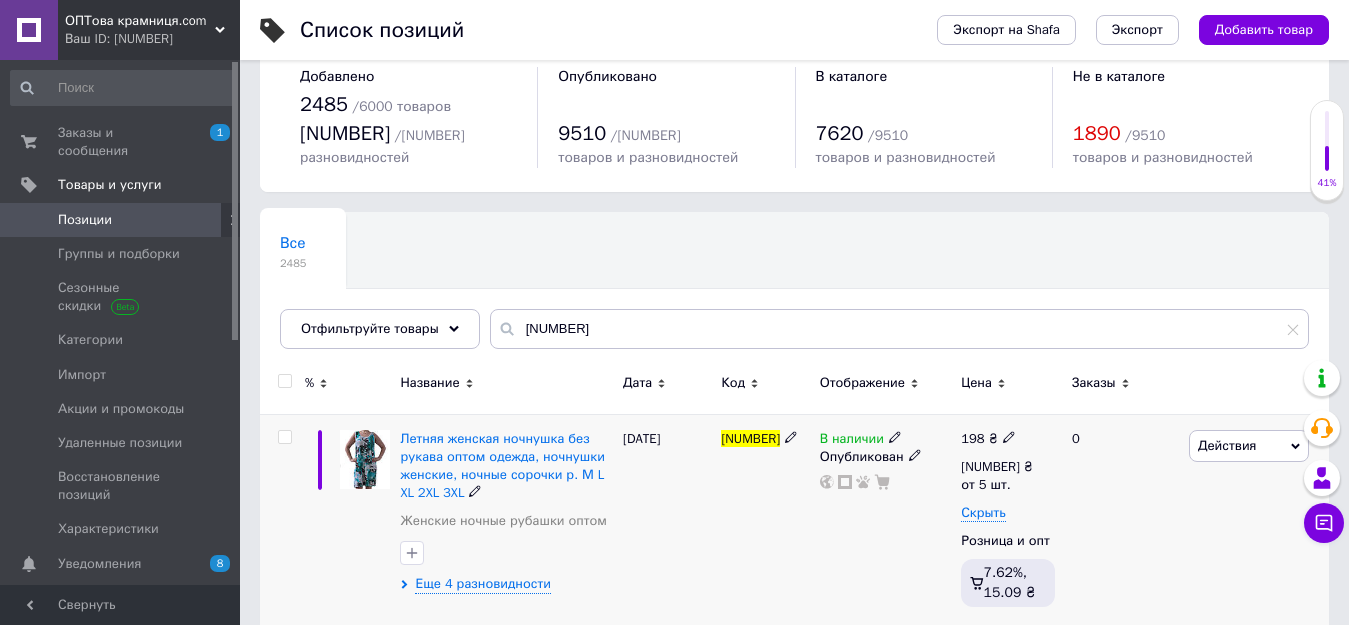 scroll, scrollTop: 42, scrollLeft: 0, axis: vertical 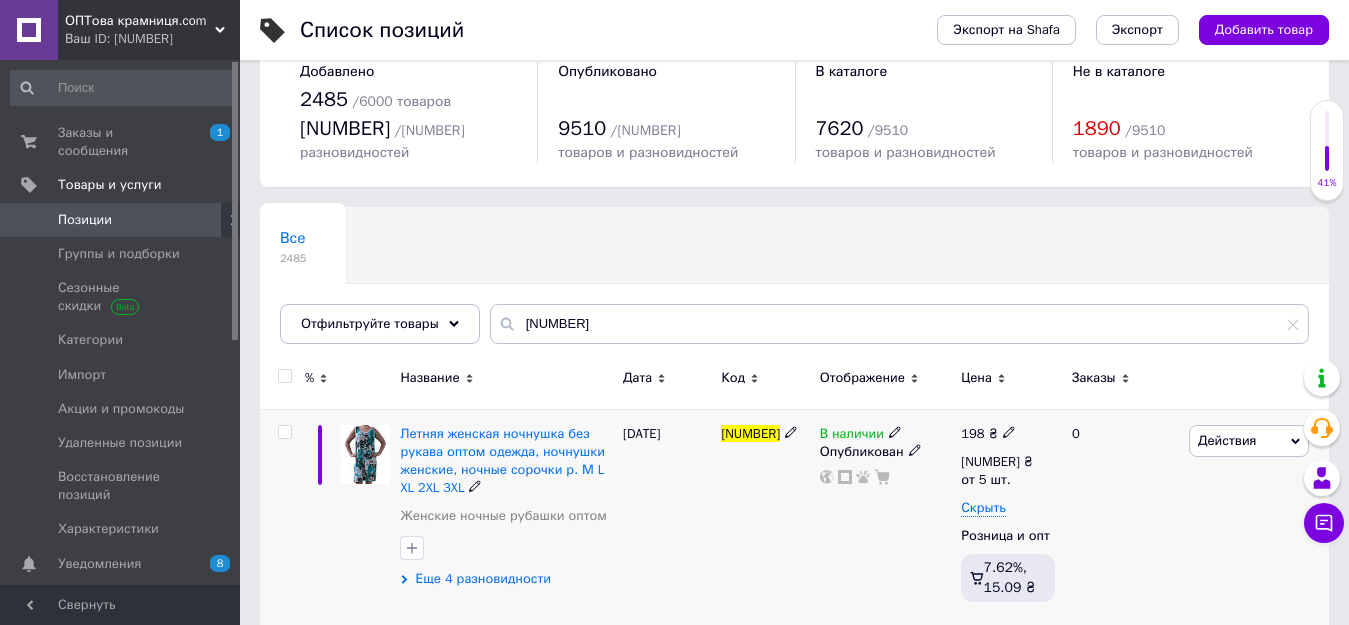 click on "Еще 4 разновидности" at bounding box center (482, 579) 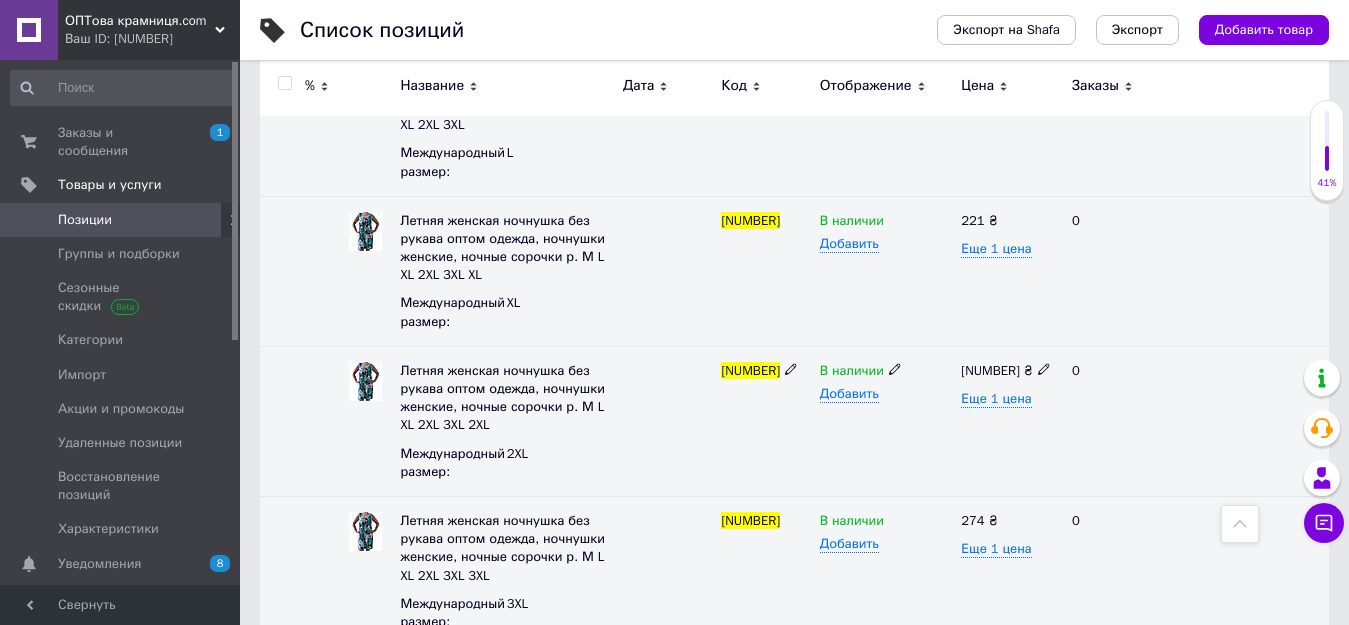 scroll, scrollTop: 642, scrollLeft: 0, axis: vertical 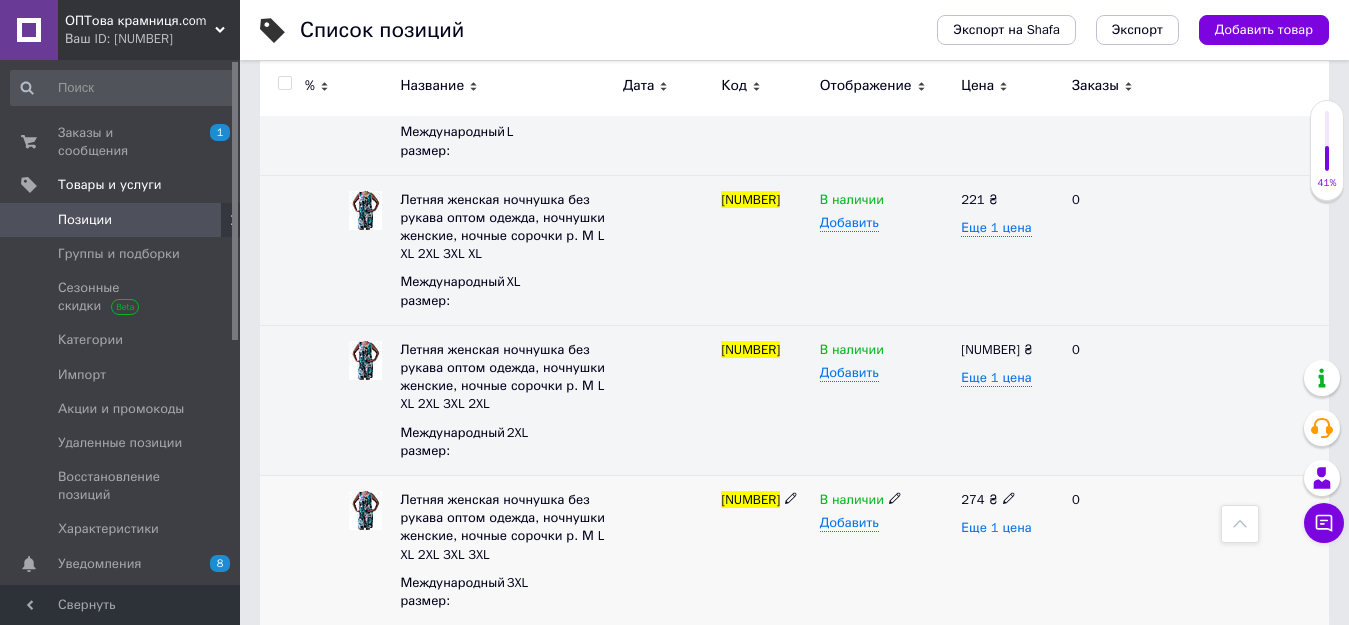 click on "Еще 1 цена" at bounding box center (996, 78) 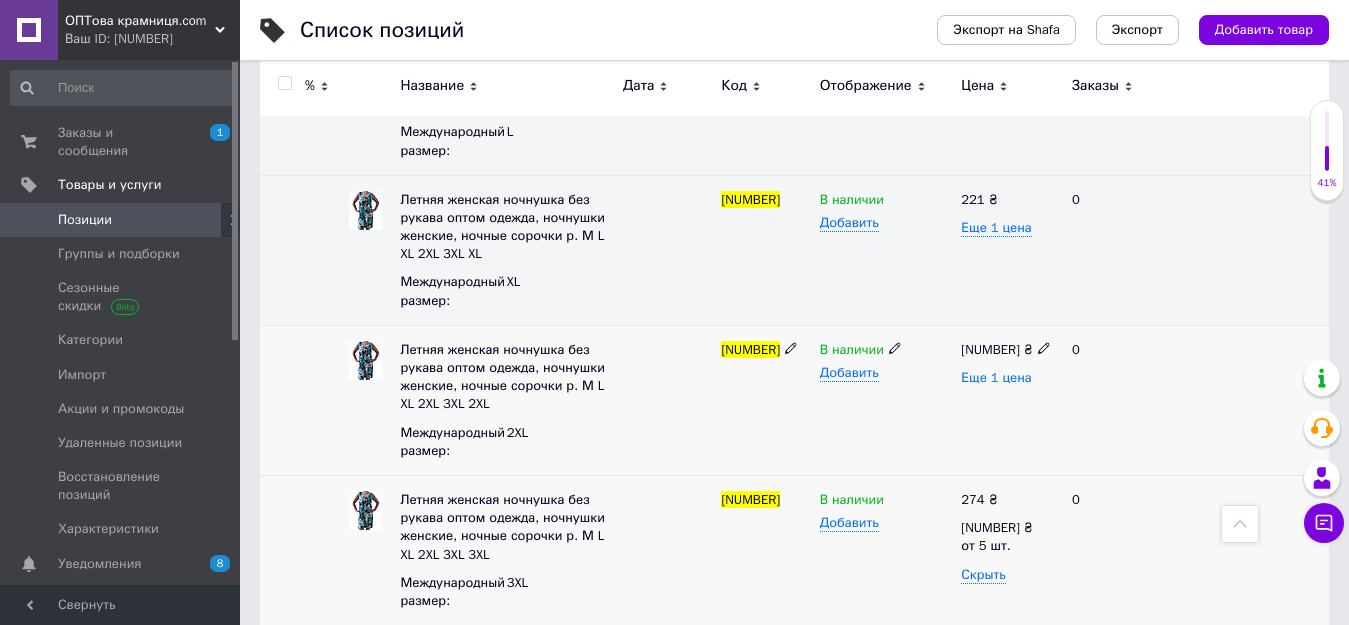 click on "Еще 1 цена" at bounding box center [996, 78] 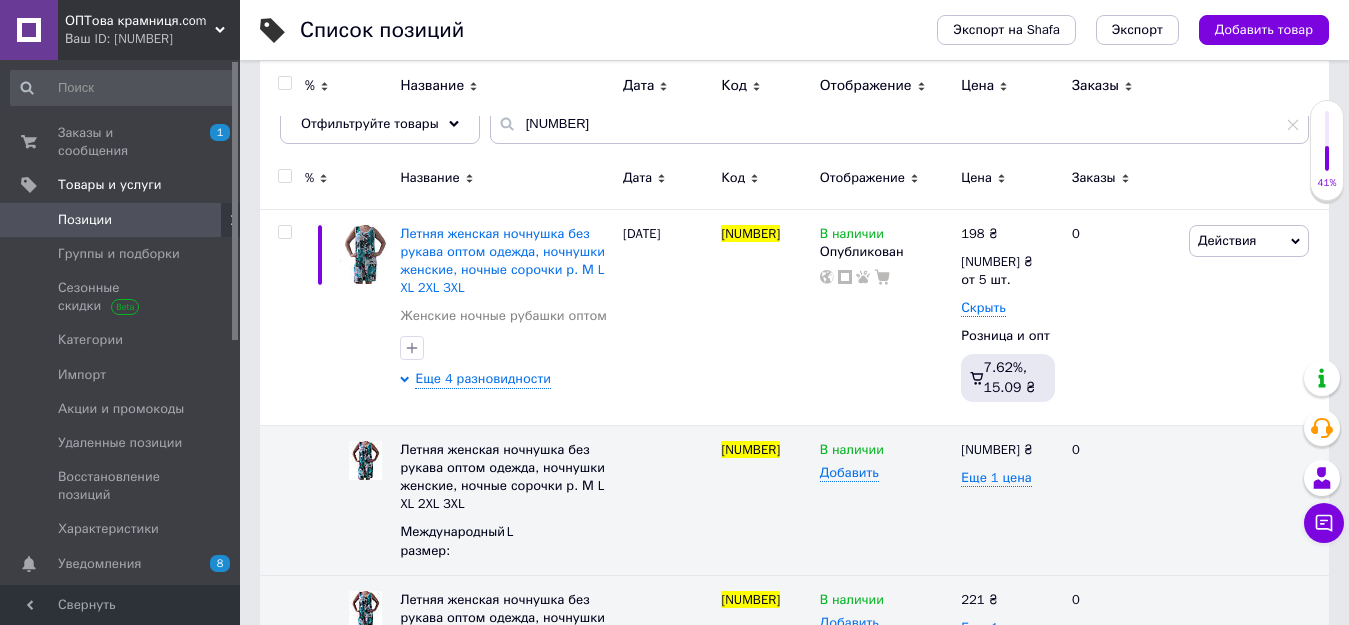 scroll, scrollTop: 0, scrollLeft: 0, axis: both 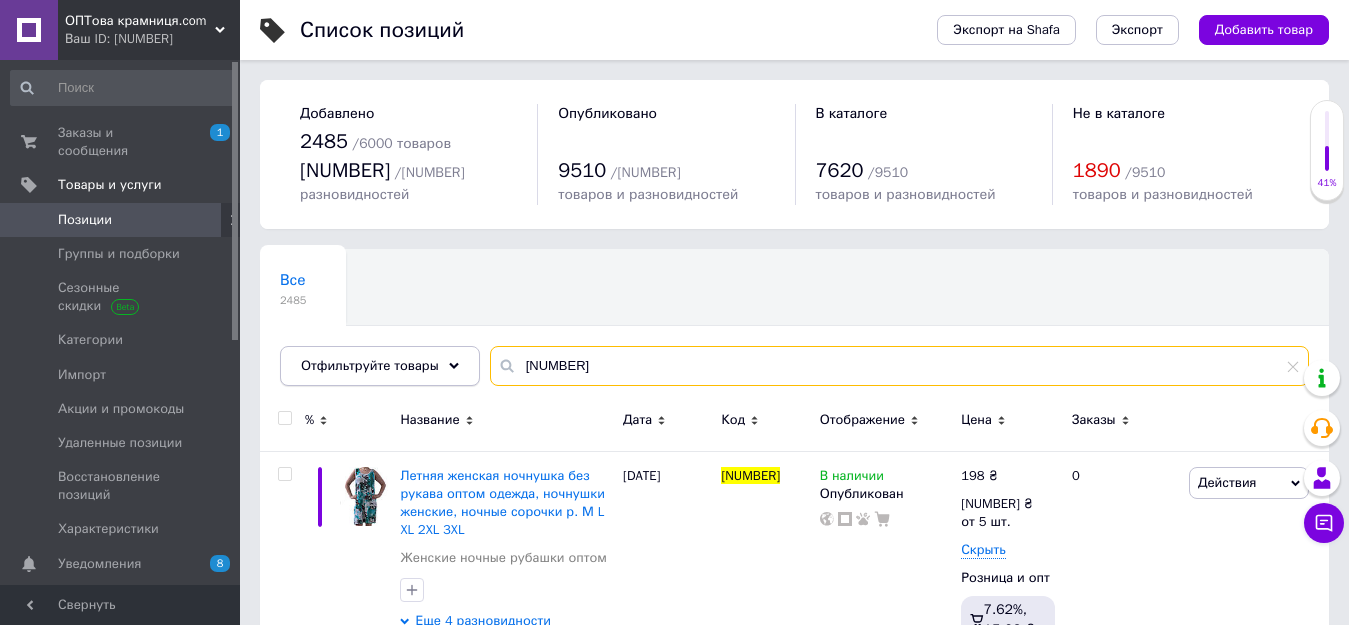 drag, startPoint x: 500, startPoint y: 332, endPoint x: 443, endPoint y: 326, distance: 57.31492 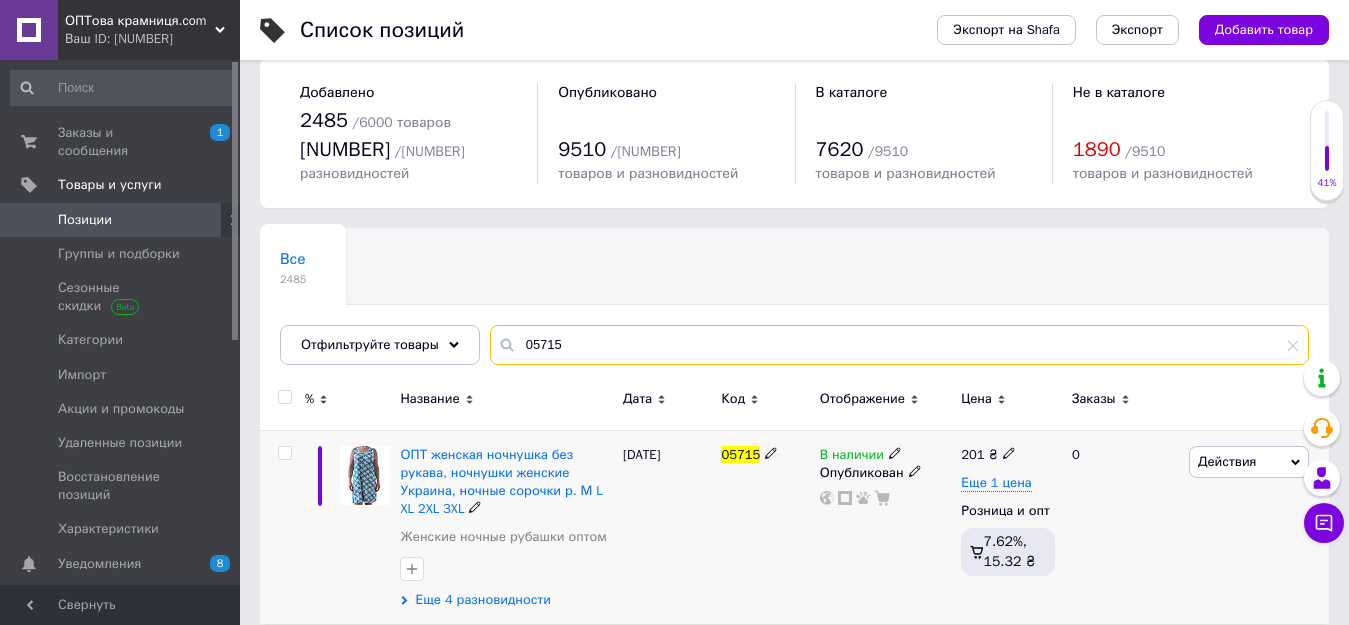 scroll, scrollTop: 20, scrollLeft: 0, axis: vertical 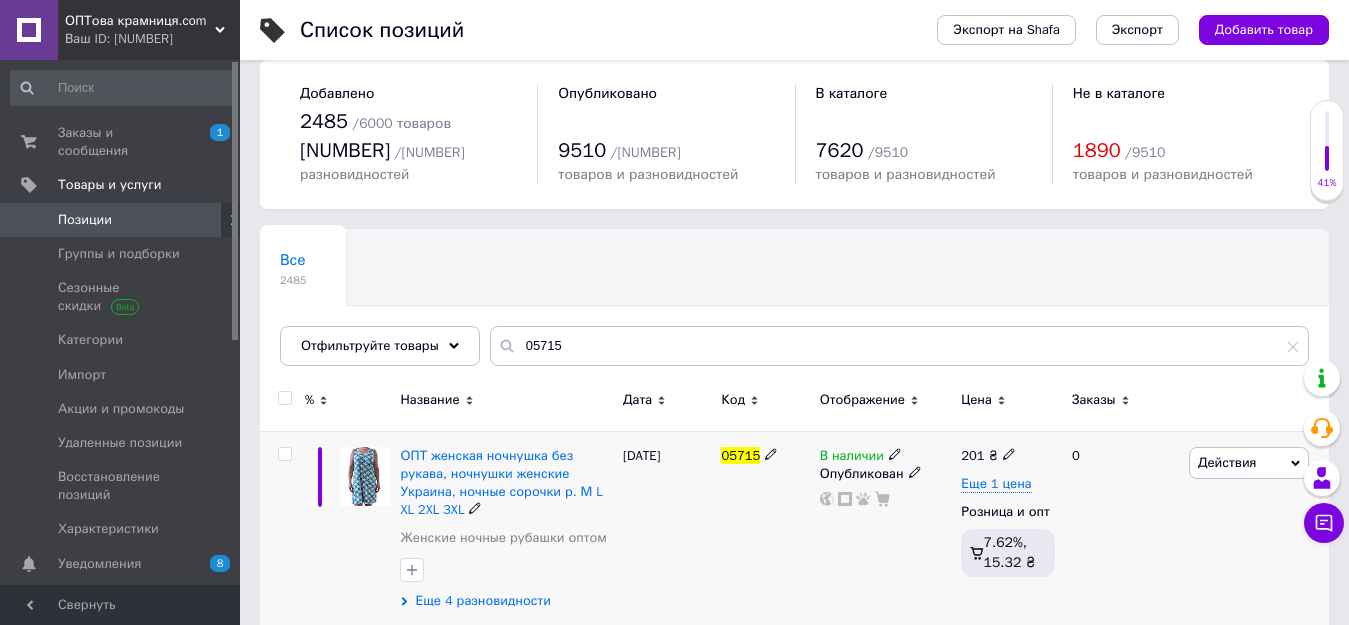 click on "Еще 4 разновидности" at bounding box center (482, 601) 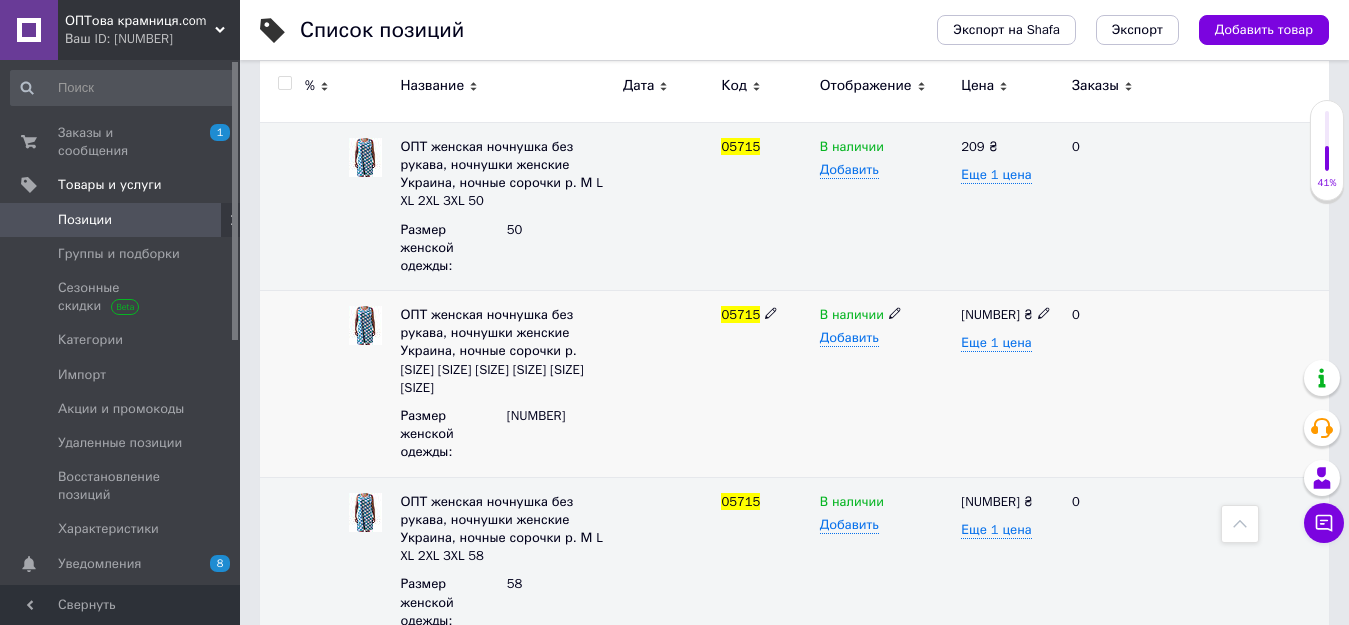 scroll, scrollTop: 620, scrollLeft: 0, axis: vertical 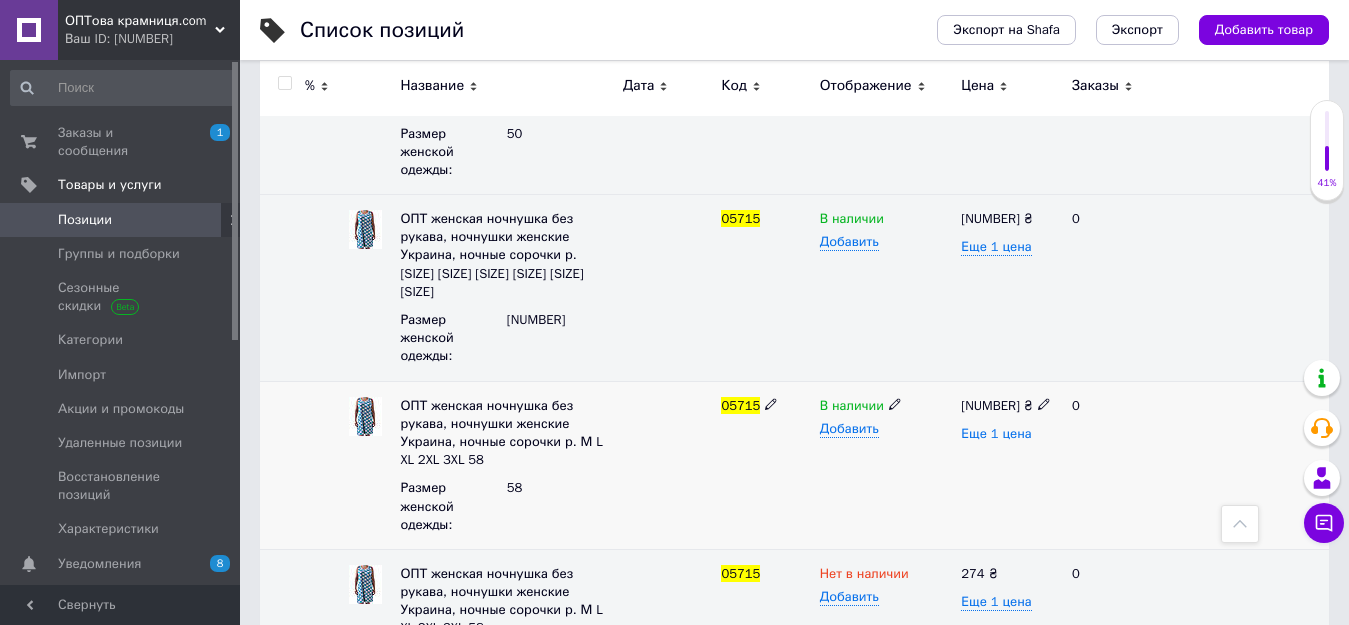 click on "Еще 1 цена" at bounding box center (996, 79) 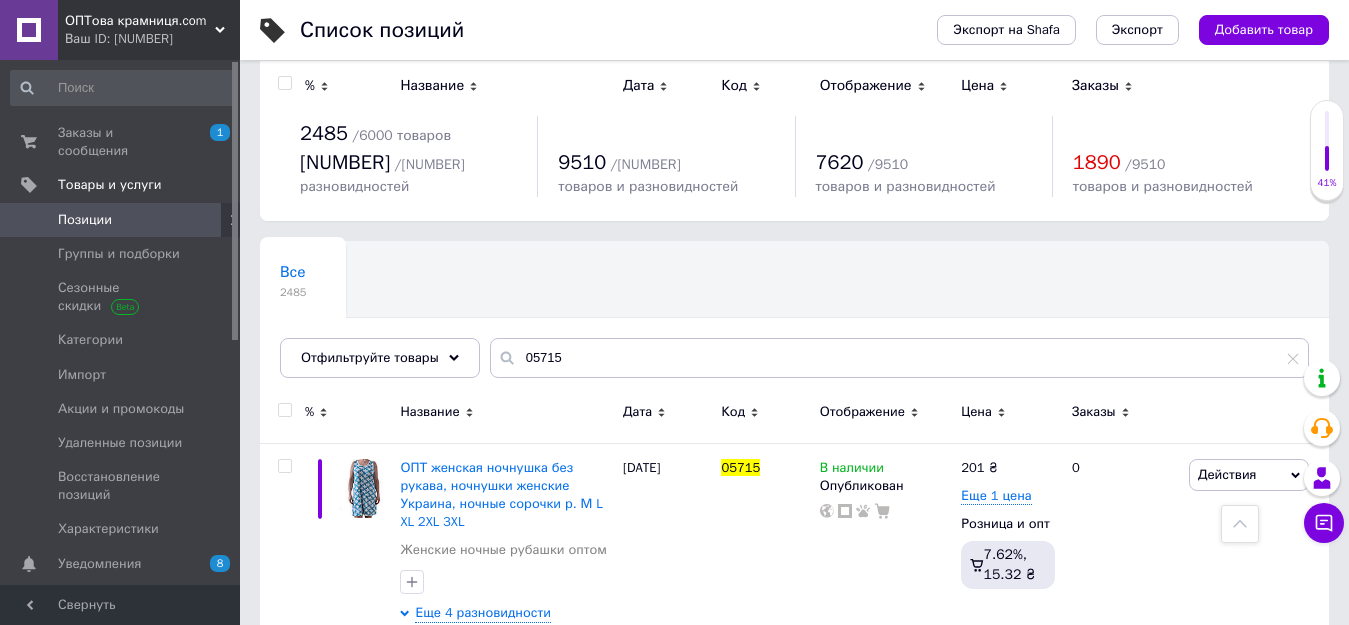 scroll, scrollTop: 0, scrollLeft: 0, axis: both 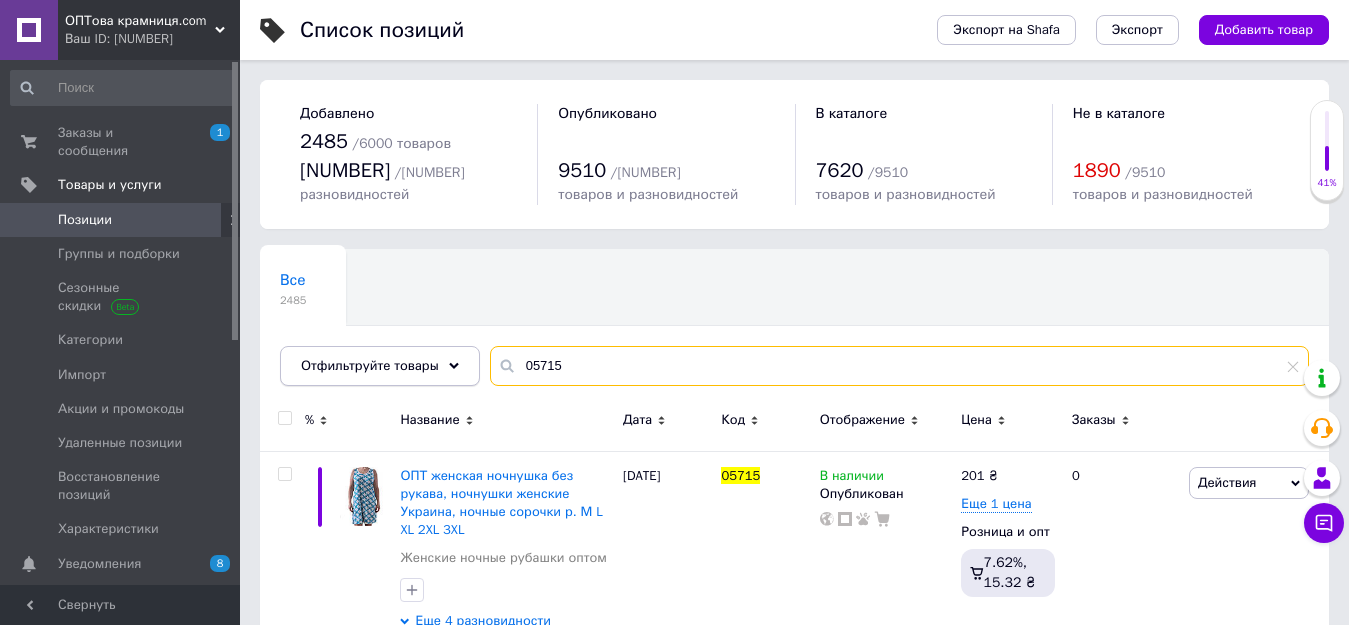 drag, startPoint x: 592, startPoint y: 335, endPoint x: 447, endPoint y: 332, distance: 145.03104 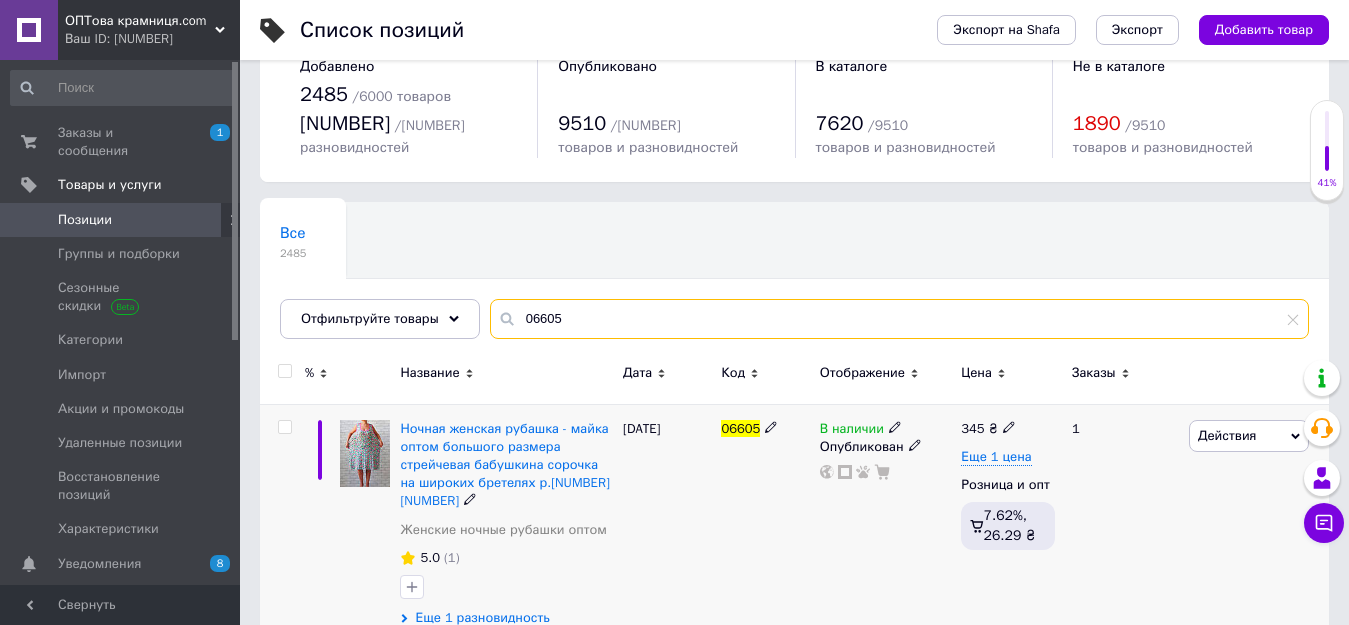 scroll, scrollTop: 46, scrollLeft: 0, axis: vertical 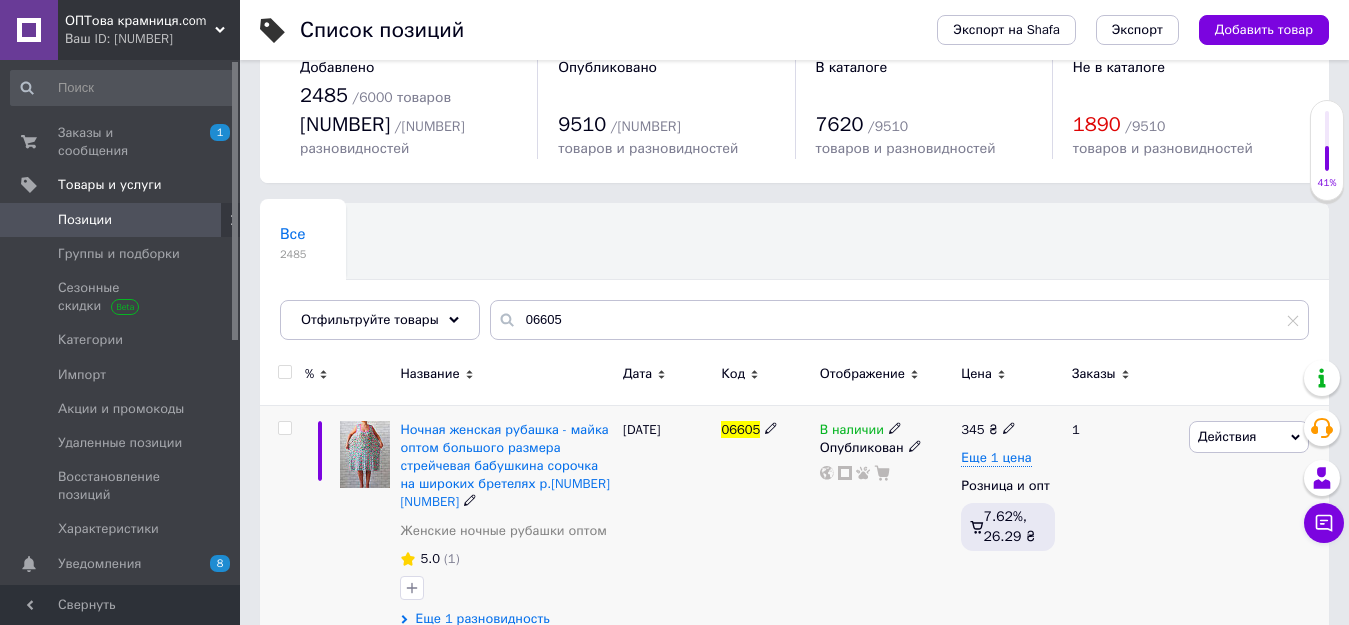 click on "Еще 1 разновидность" at bounding box center (482, 619) 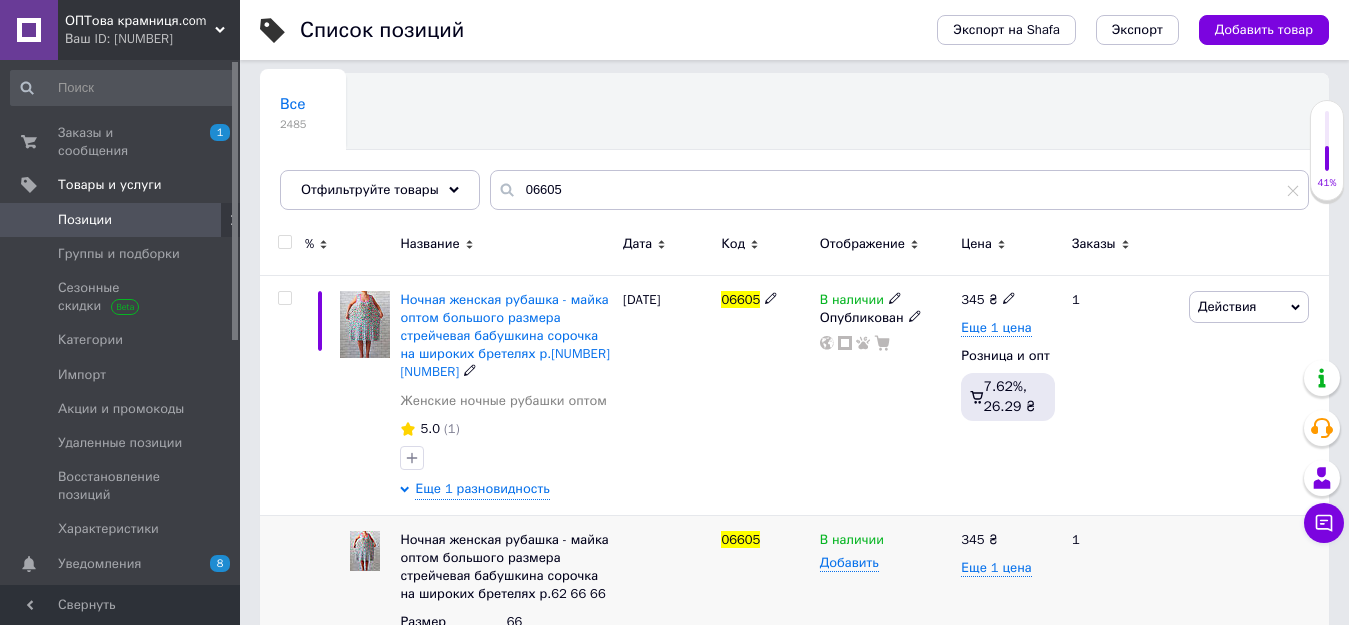 scroll, scrollTop: 216, scrollLeft: 0, axis: vertical 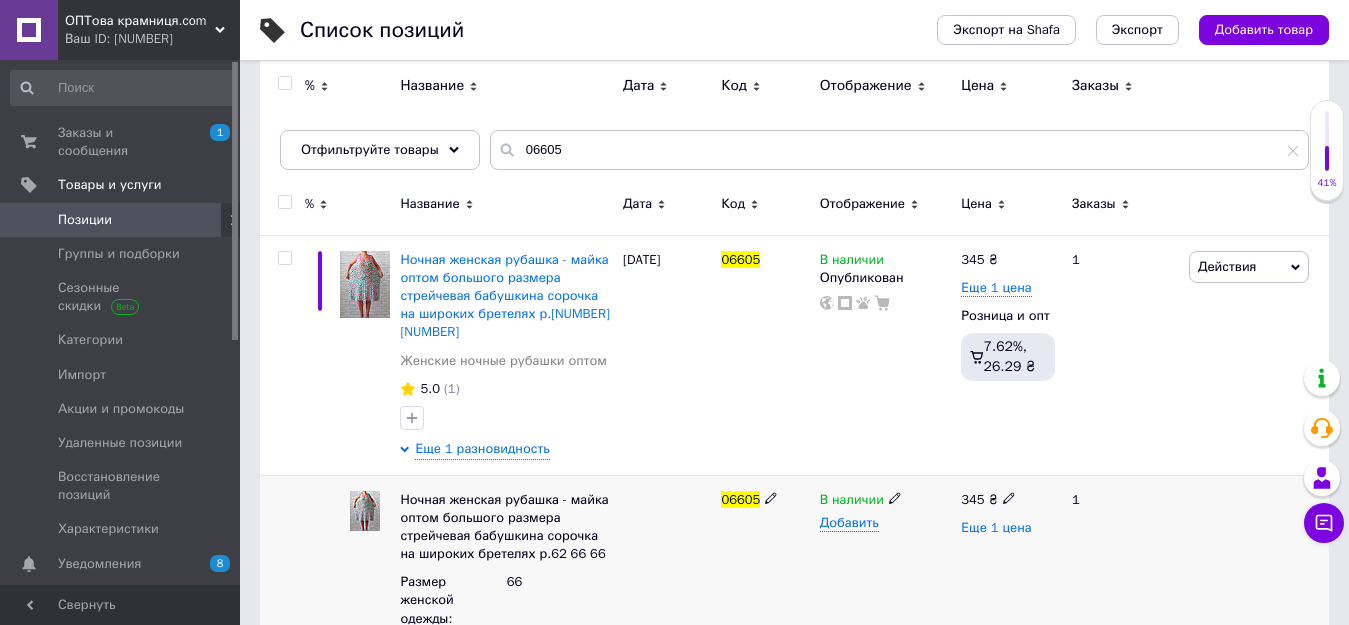 click on "Еще 1 цена" at bounding box center (996, 528) 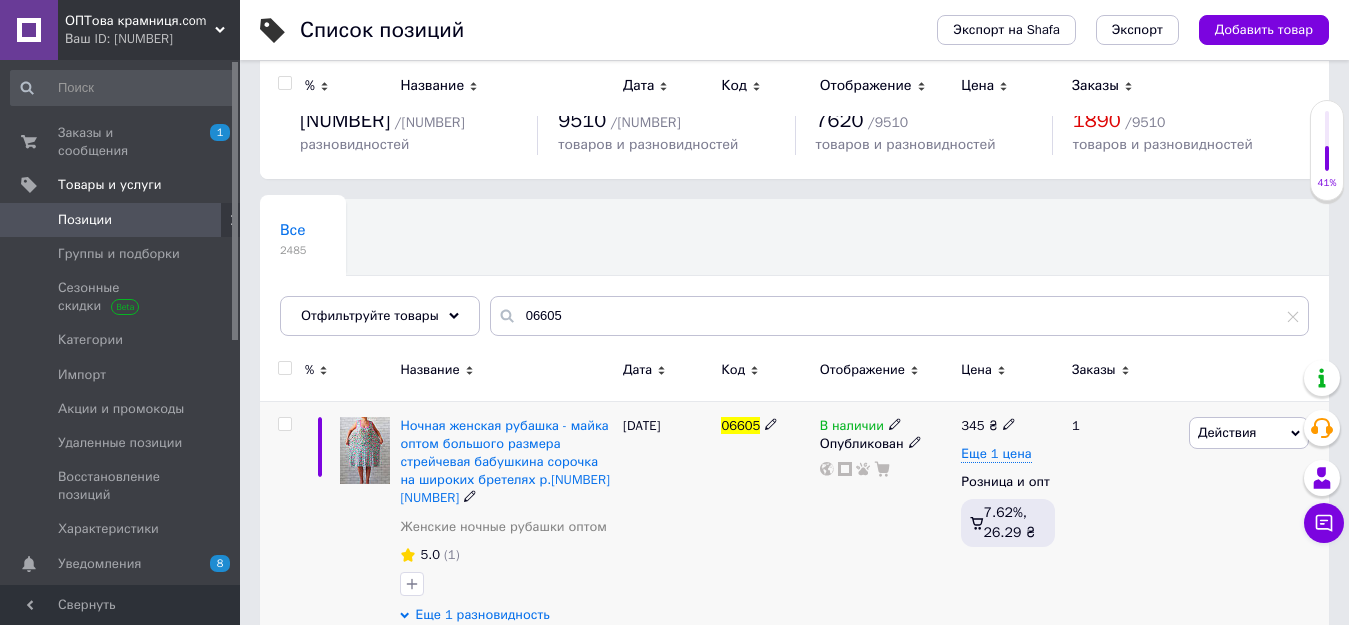 scroll, scrollTop: 0, scrollLeft: 0, axis: both 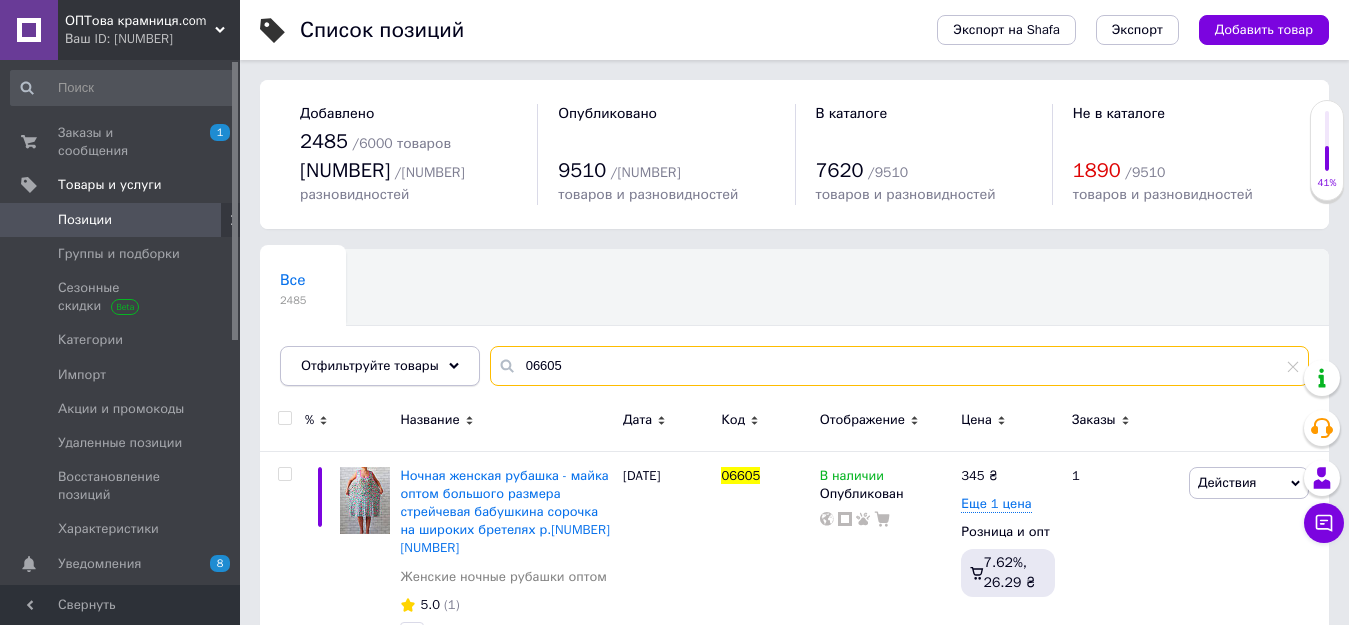 drag, startPoint x: 485, startPoint y: 349, endPoint x: 467, endPoint y: 350, distance: 18.027756 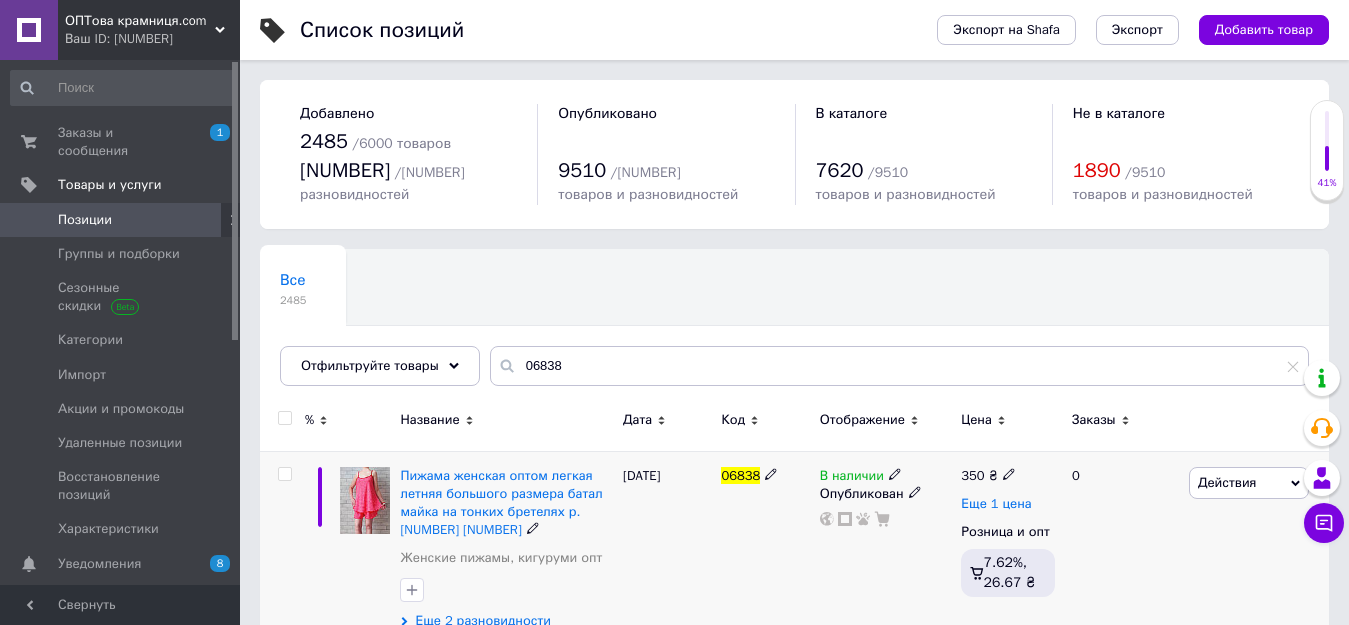 click on "Еще 1 цена" at bounding box center [996, 504] 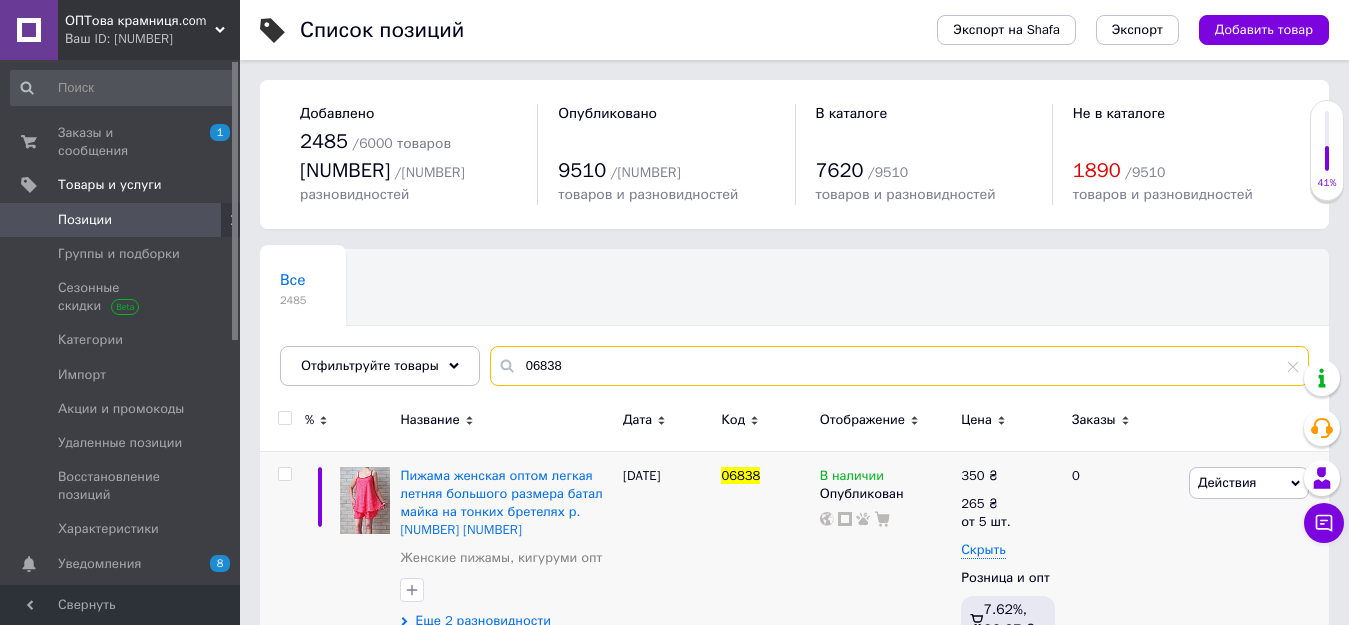 click on "06838" at bounding box center [899, 366] 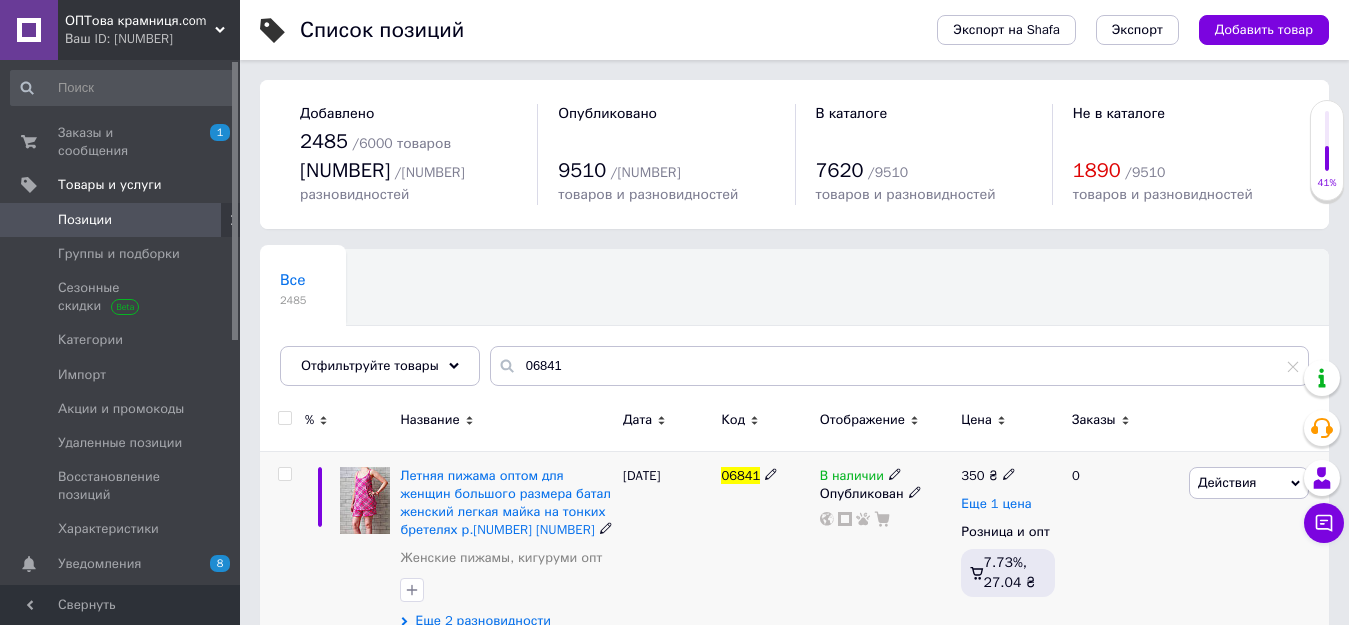 click on "Еще 1 цена" at bounding box center [996, 504] 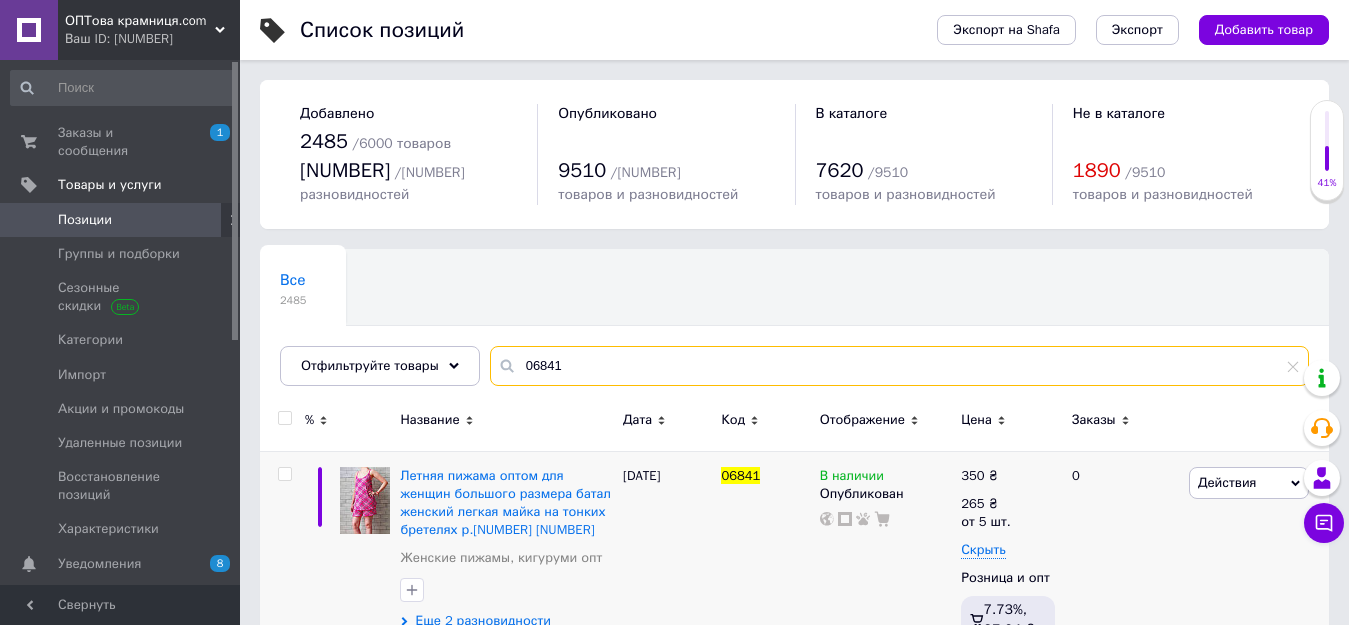 drag, startPoint x: 579, startPoint y: 349, endPoint x: 496, endPoint y: 345, distance: 83.09633 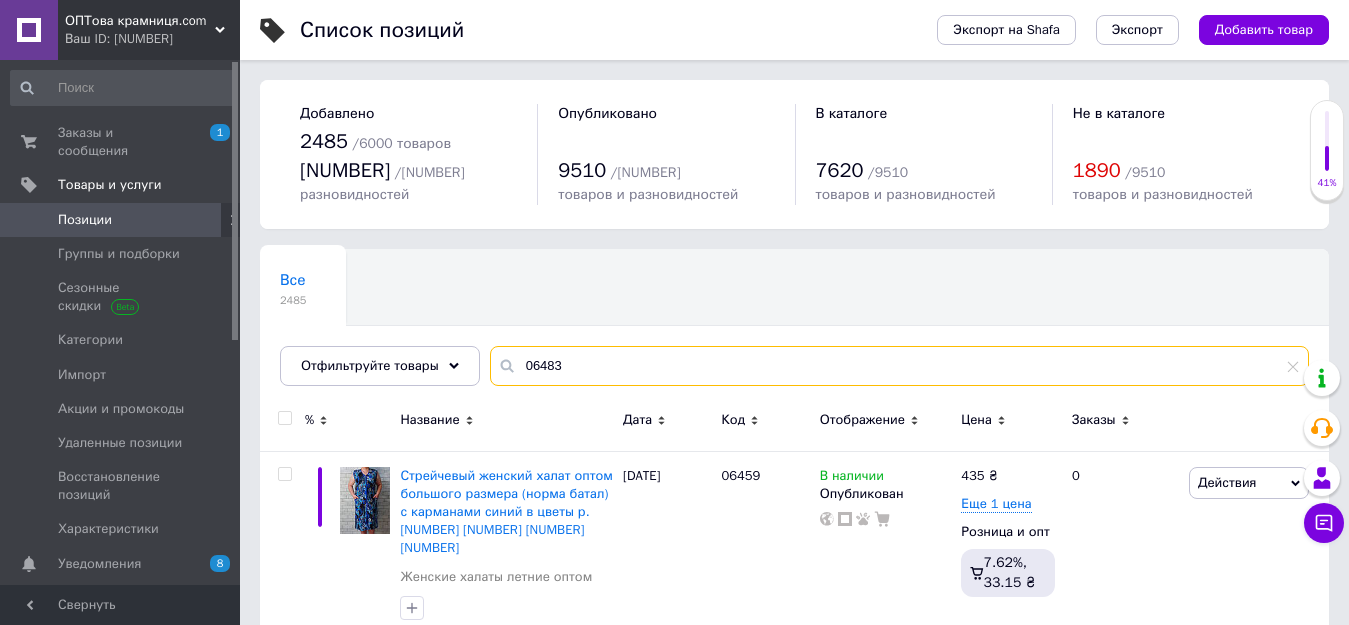 click on "06483" at bounding box center [899, 366] 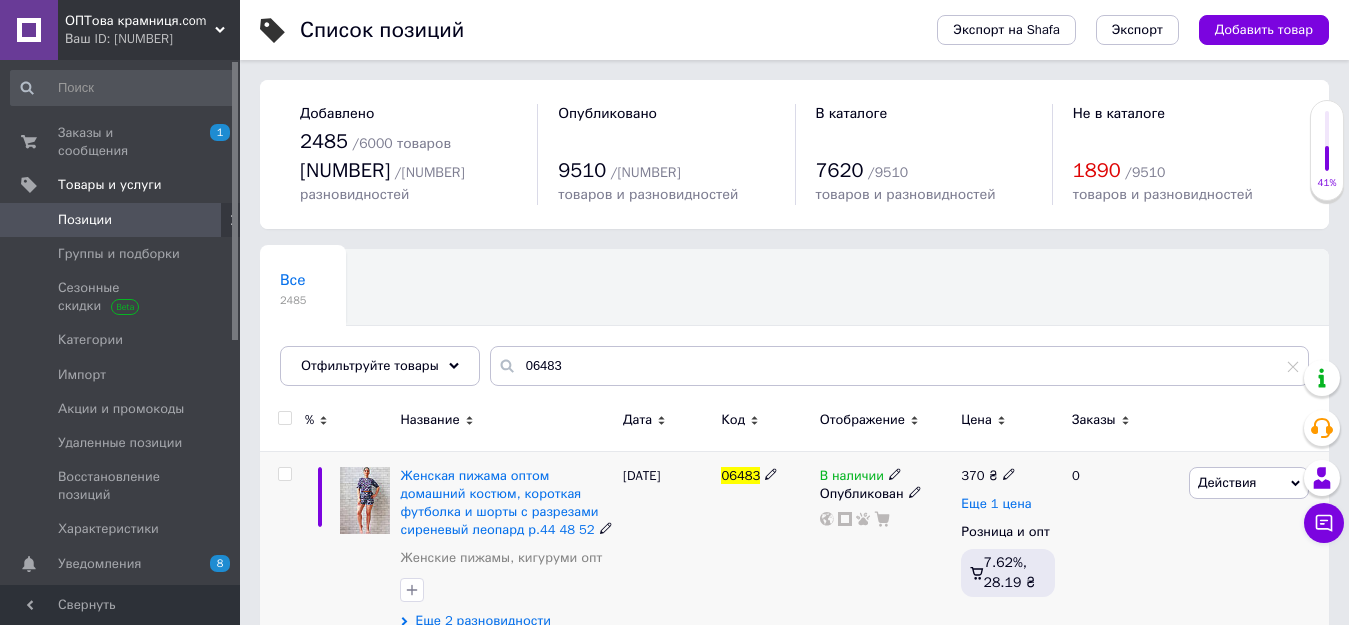 click on "Еще 1 цена" at bounding box center [996, 504] 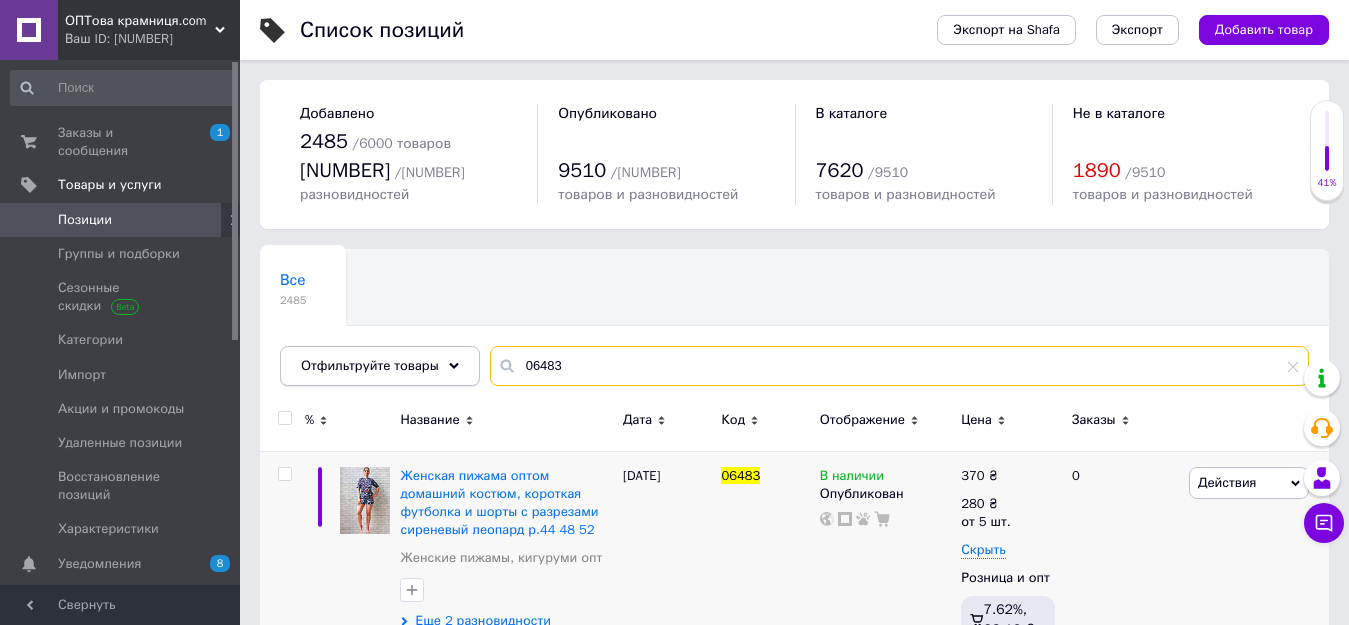 drag, startPoint x: 567, startPoint y: 336, endPoint x: 442, endPoint y: 349, distance: 125.67418 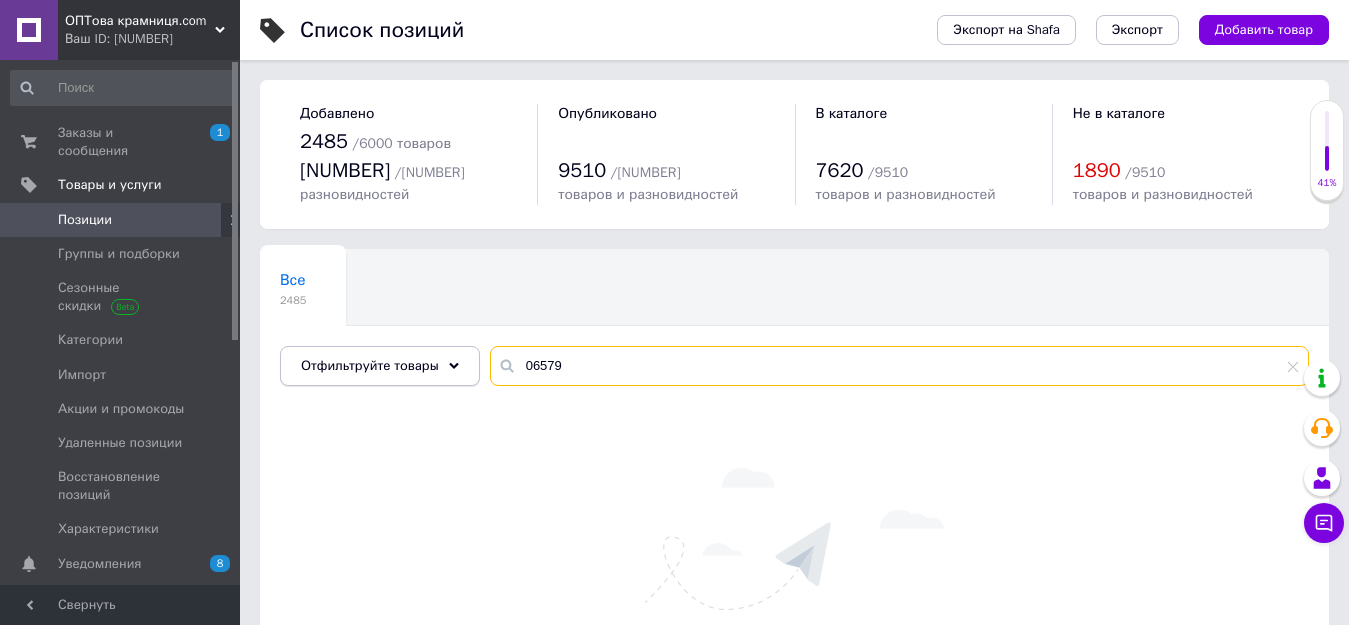 drag, startPoint x: 528, startPoint y: 354, endPoint x: 450, endPoint y: 352, distance: 78.025635 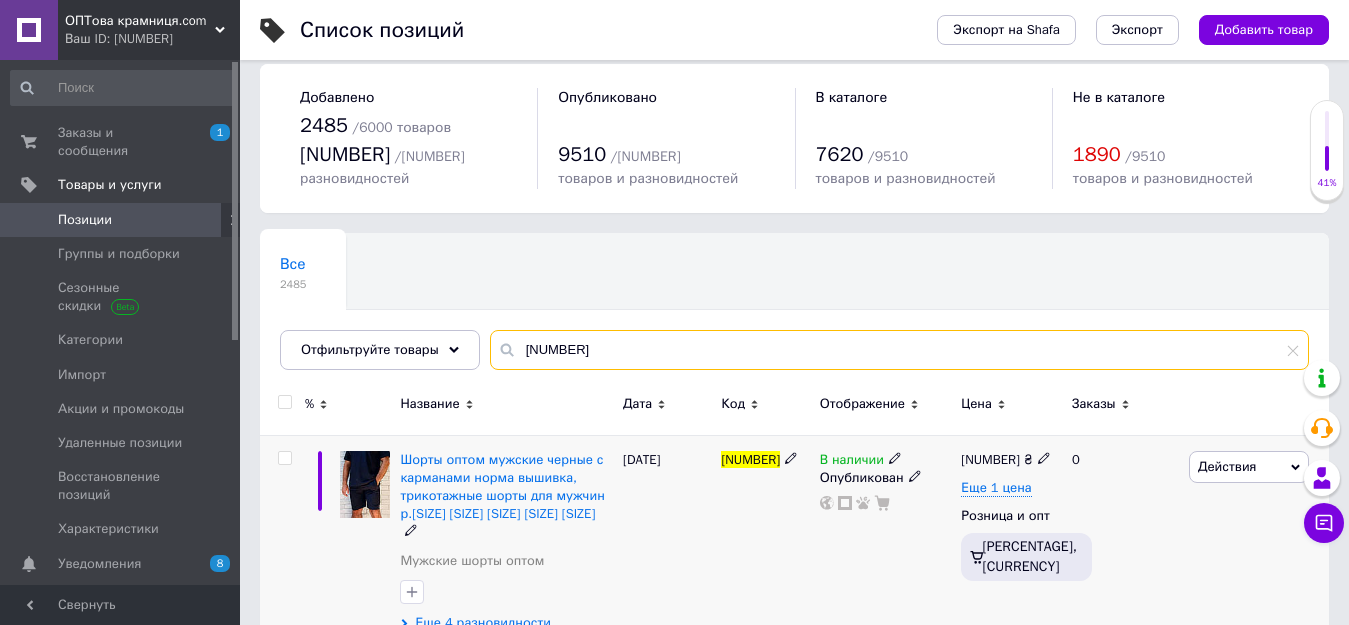 scroll, scrollTop: 21, scrollLeft: 0, axis: vertical 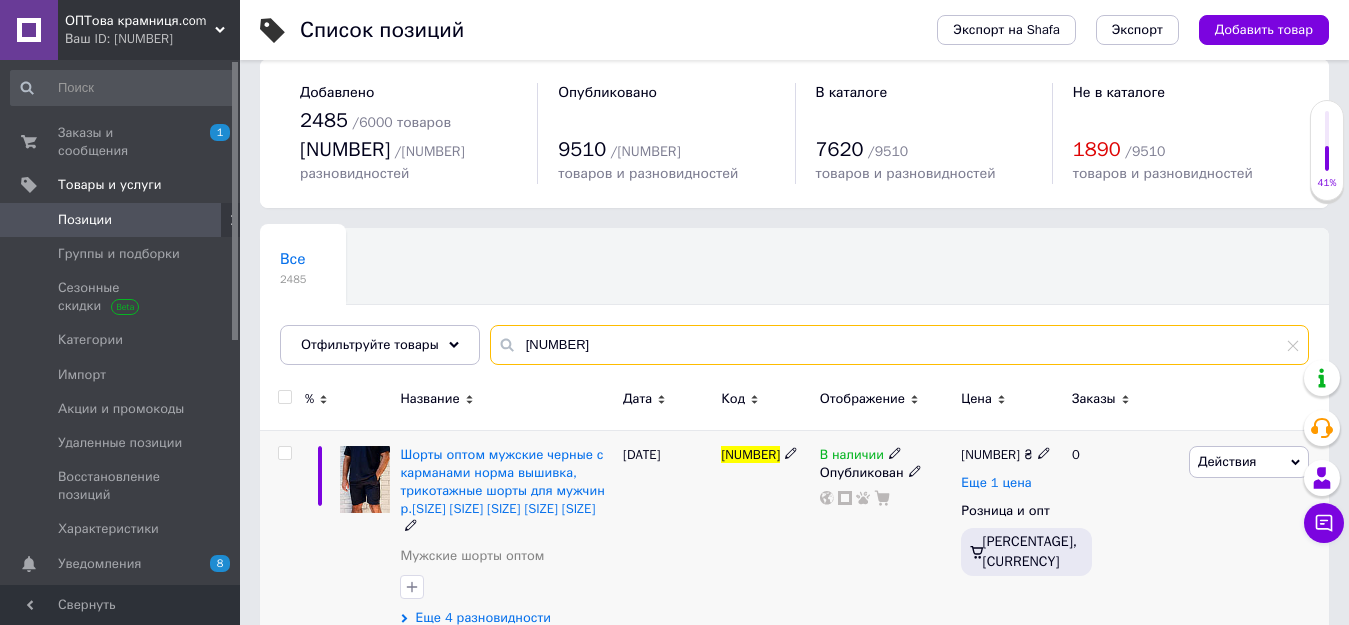 type on "[NUMBER]" 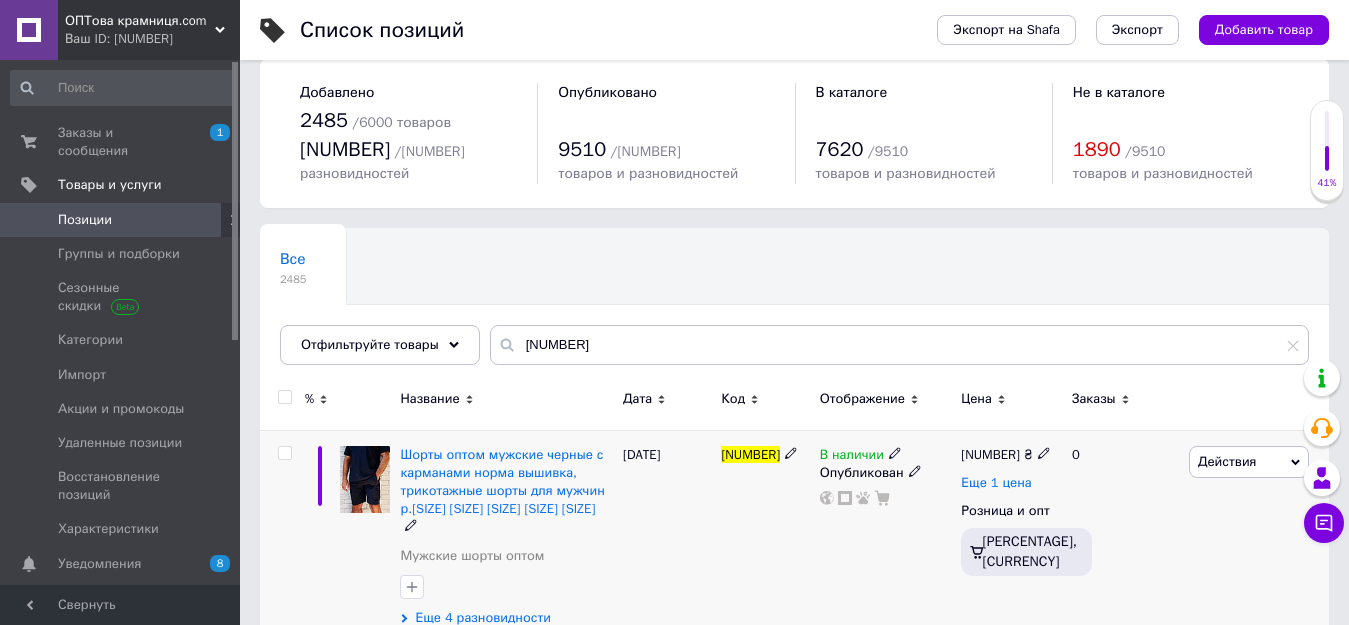 click on "Еще 1 цена" at bounding box center [996, 483] 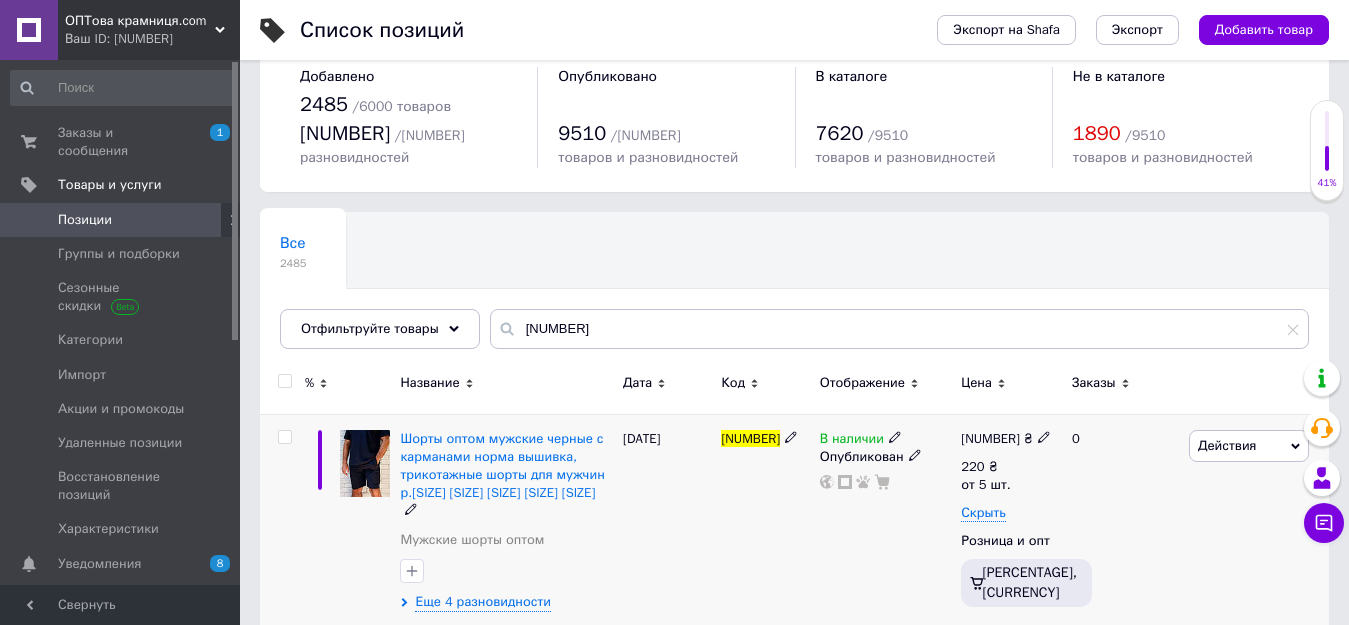 scroll, scrollTop: 42, scrollLeft: 0, axis: vertical 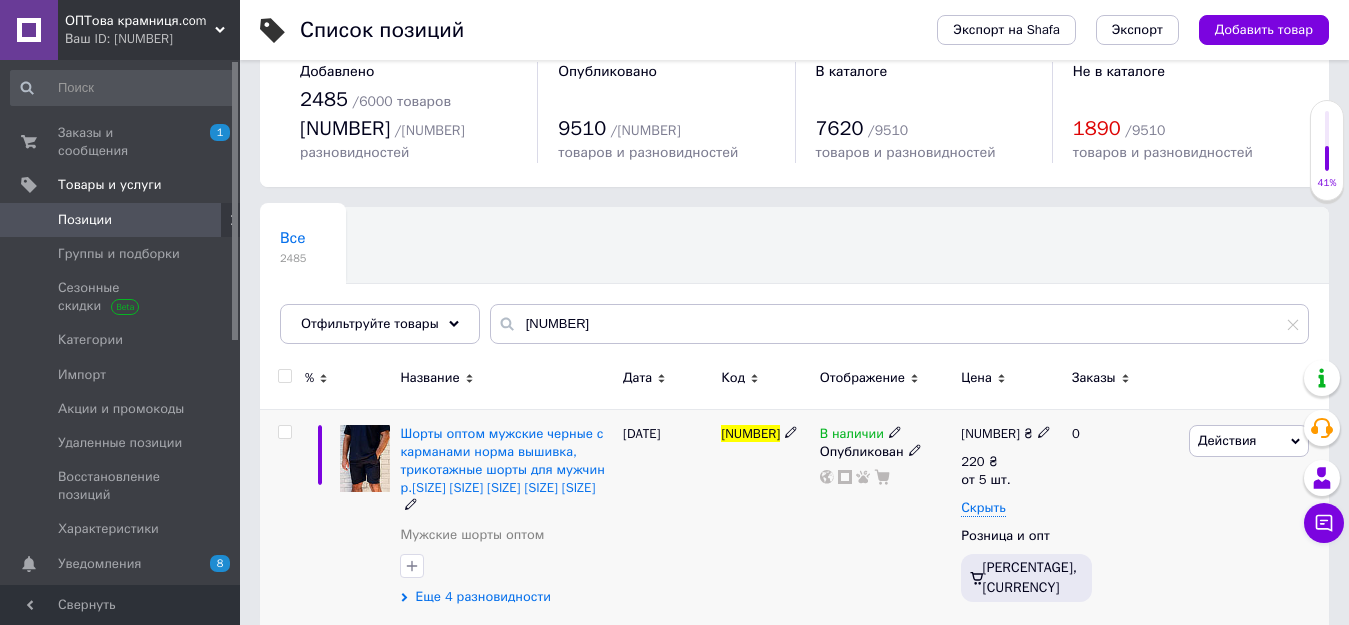 click on "Еще 4 разновидности" at bounding box center [482, 597] 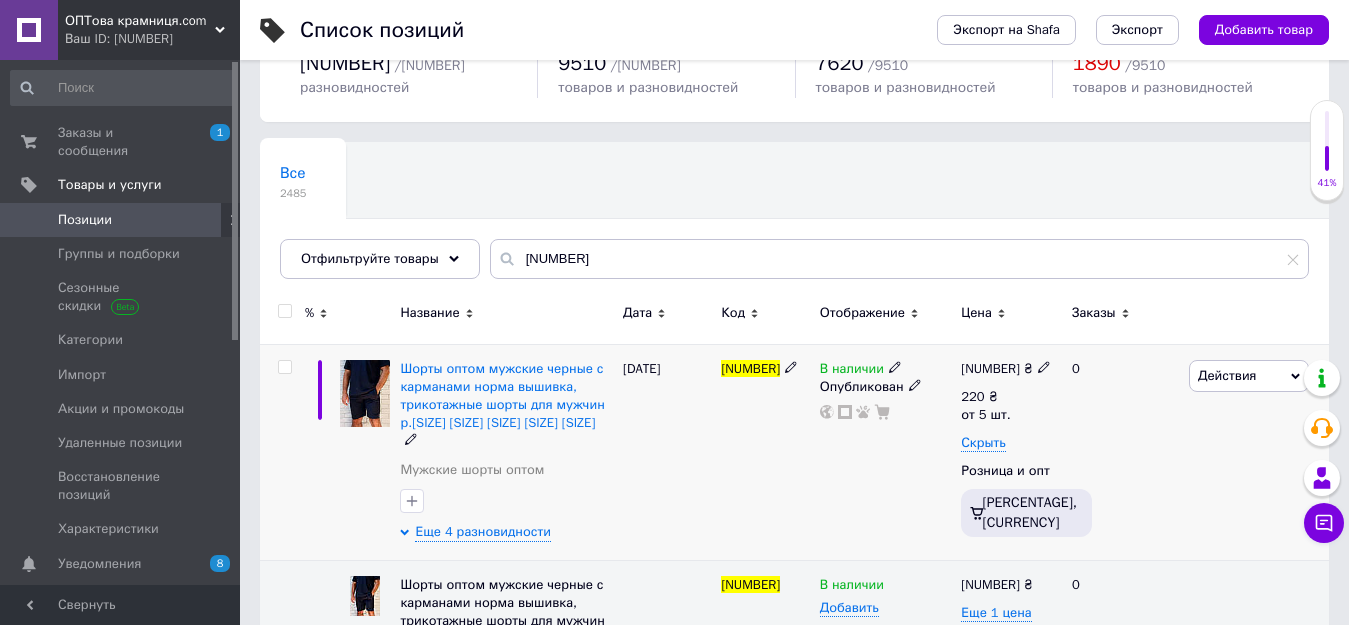 scroll, scrollTop: 142, scrollLeft: 0, axis: vertical 